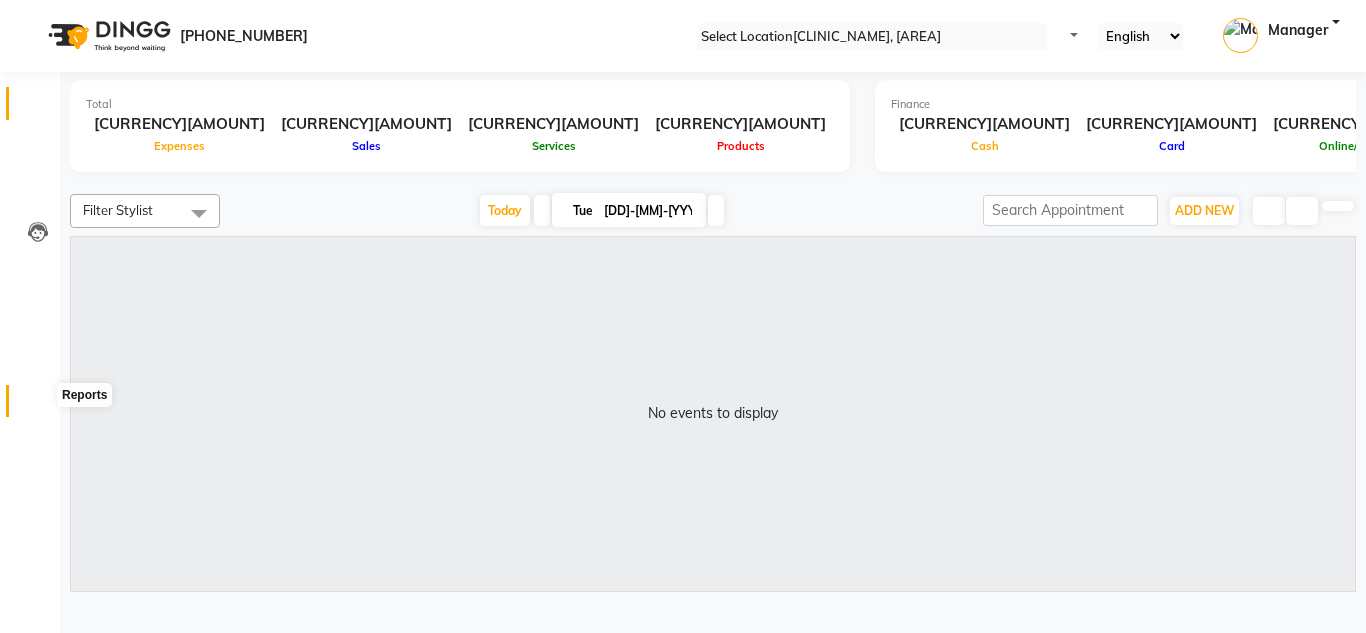 scroll, scrollTop: 0, scrollLeft: 0, axis: both 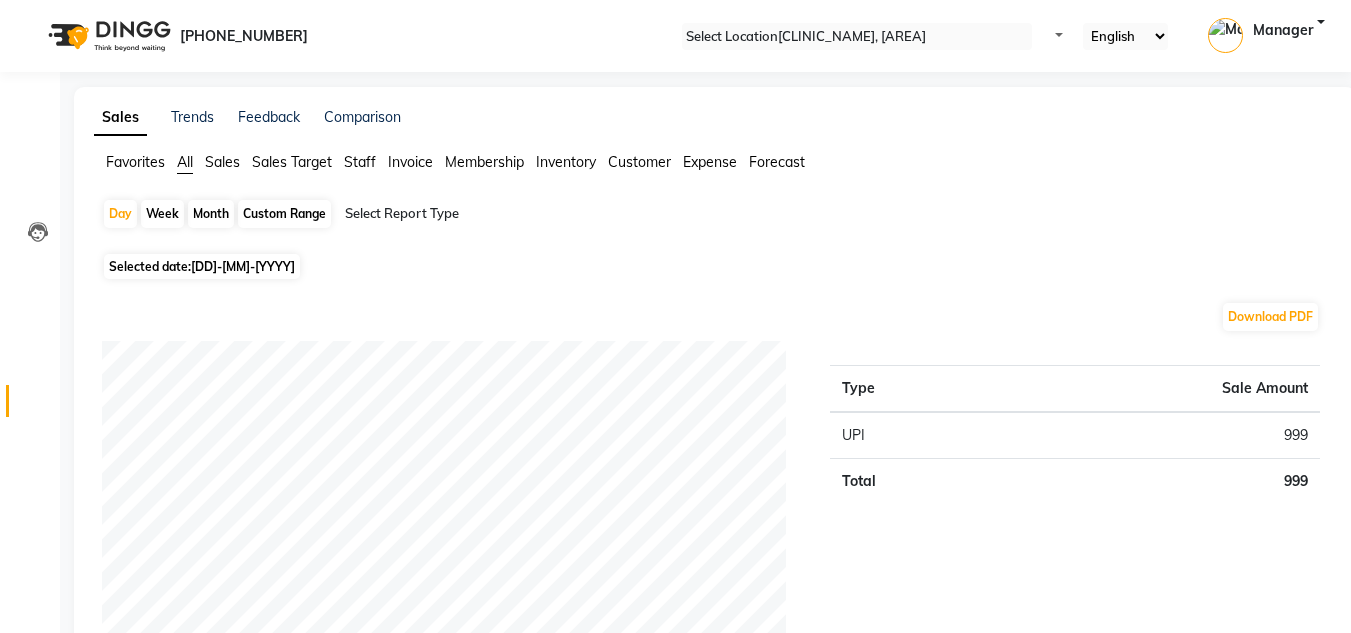 click on "Staff" at bounding box center [135, 162] 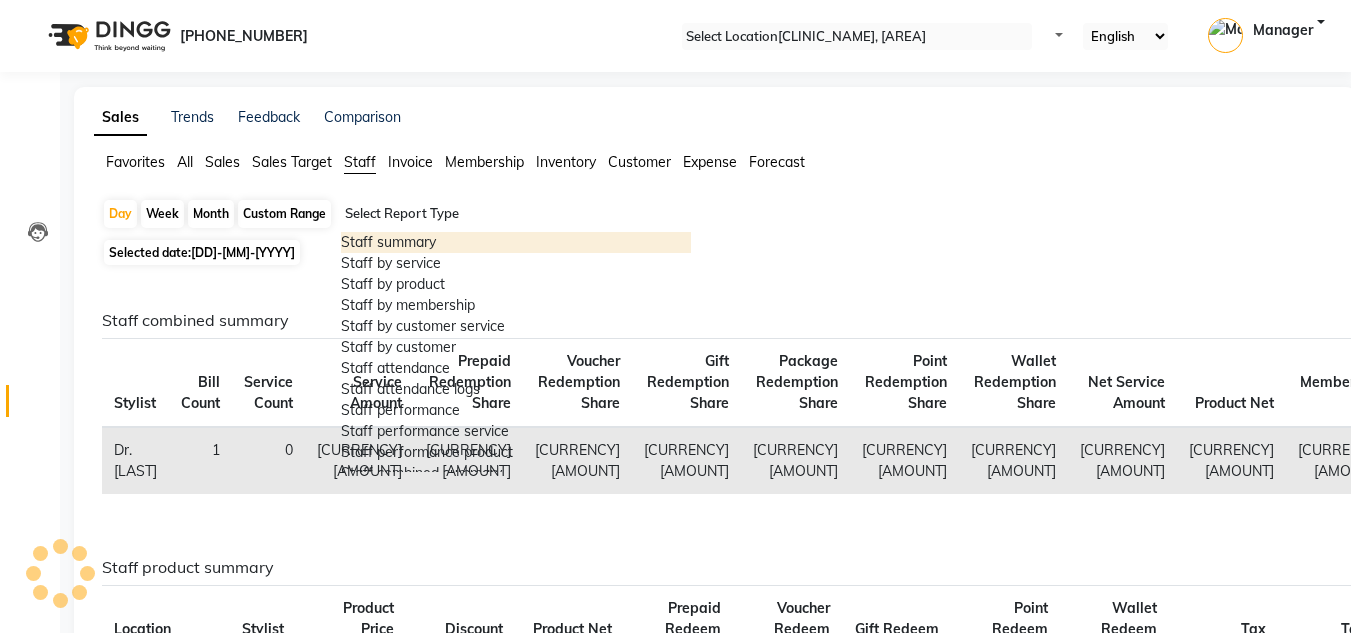 click at bounding box center [516, 214] 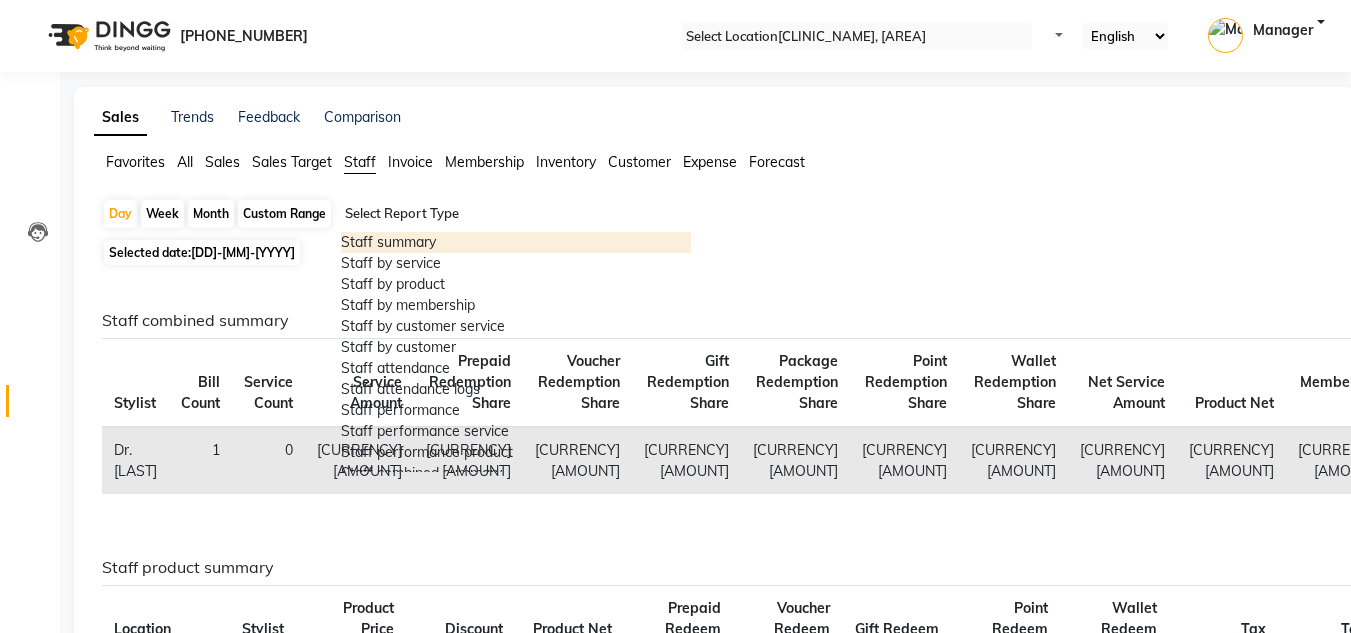 click on "Staff summary" at bounding box center [516, 242] 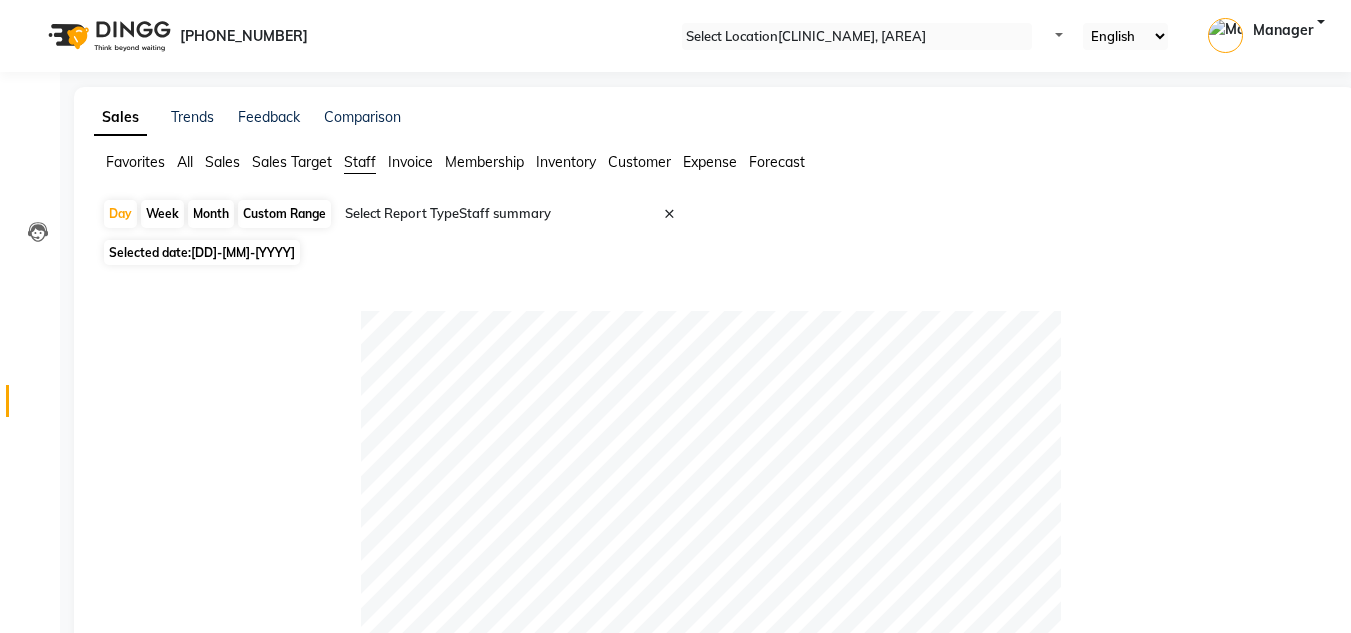 click on "[DD]-[MM]-[YYYY]" at bounding box center (243, 252) 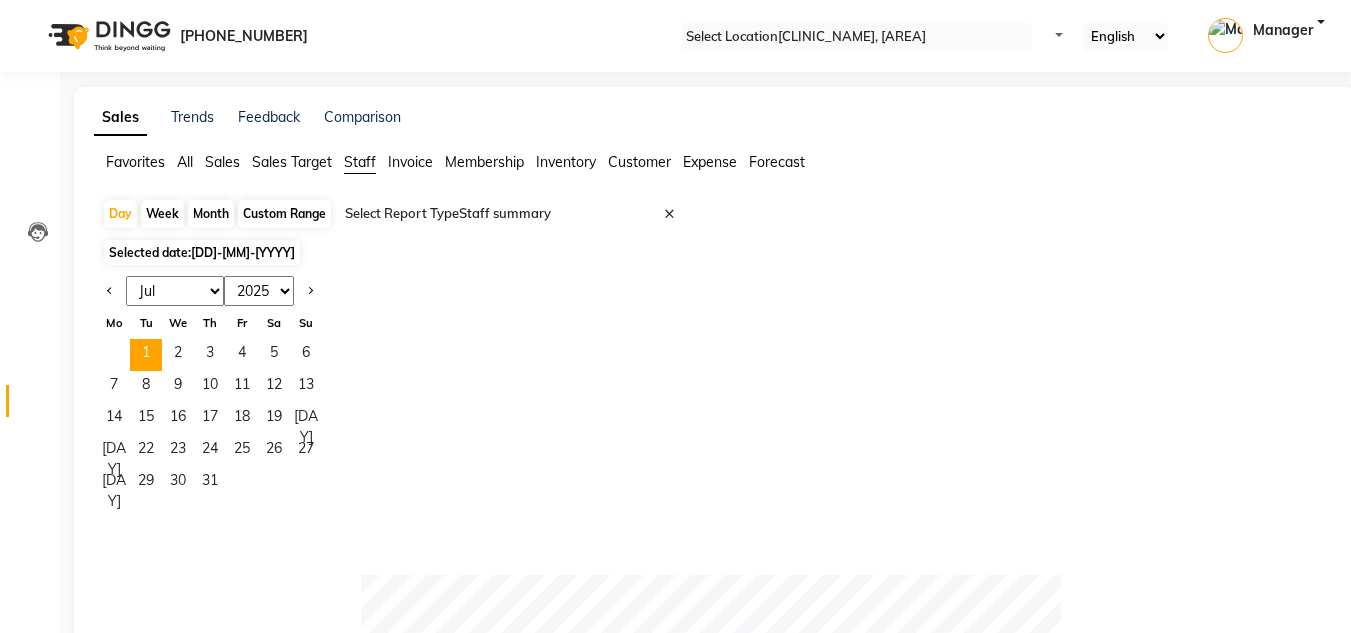 click on "Jan Feb Mar Apr May Jun Jul Aug Sep Oct Nov Dec" at bounding box center (175, 291) 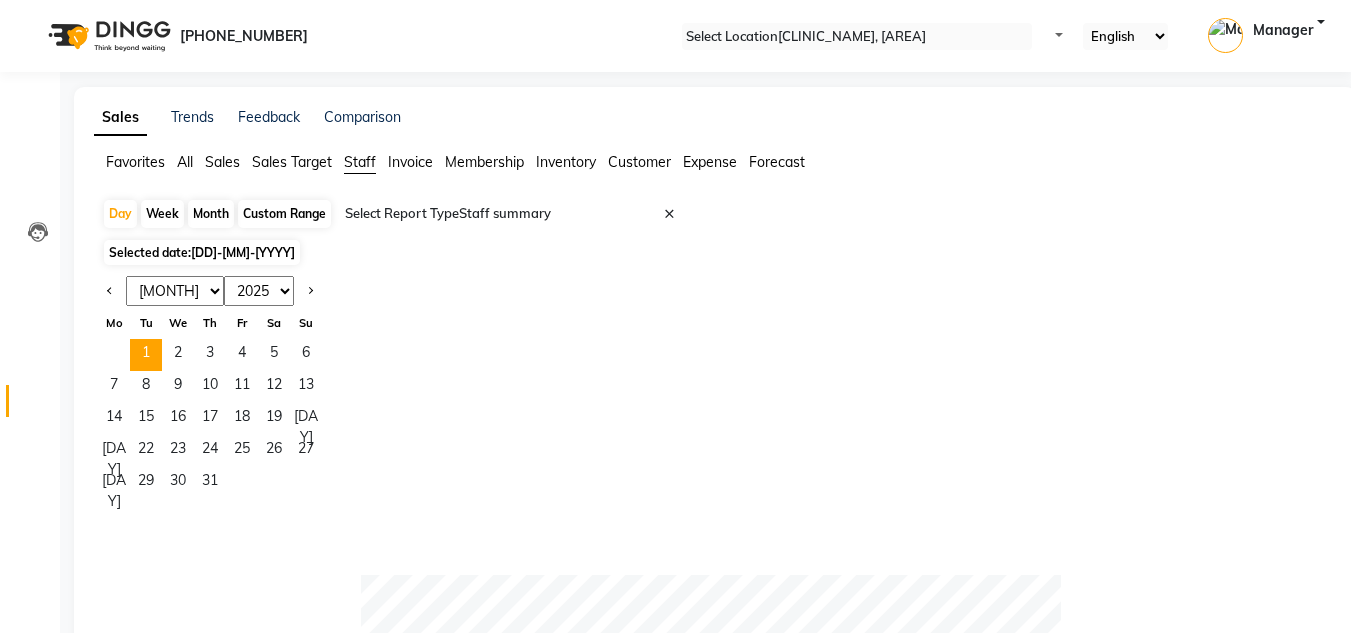 click on "Jan Feb Mar Apr May Jun Jul Aug Sep Oct Nov Dec" at bounding box center (175, 291) 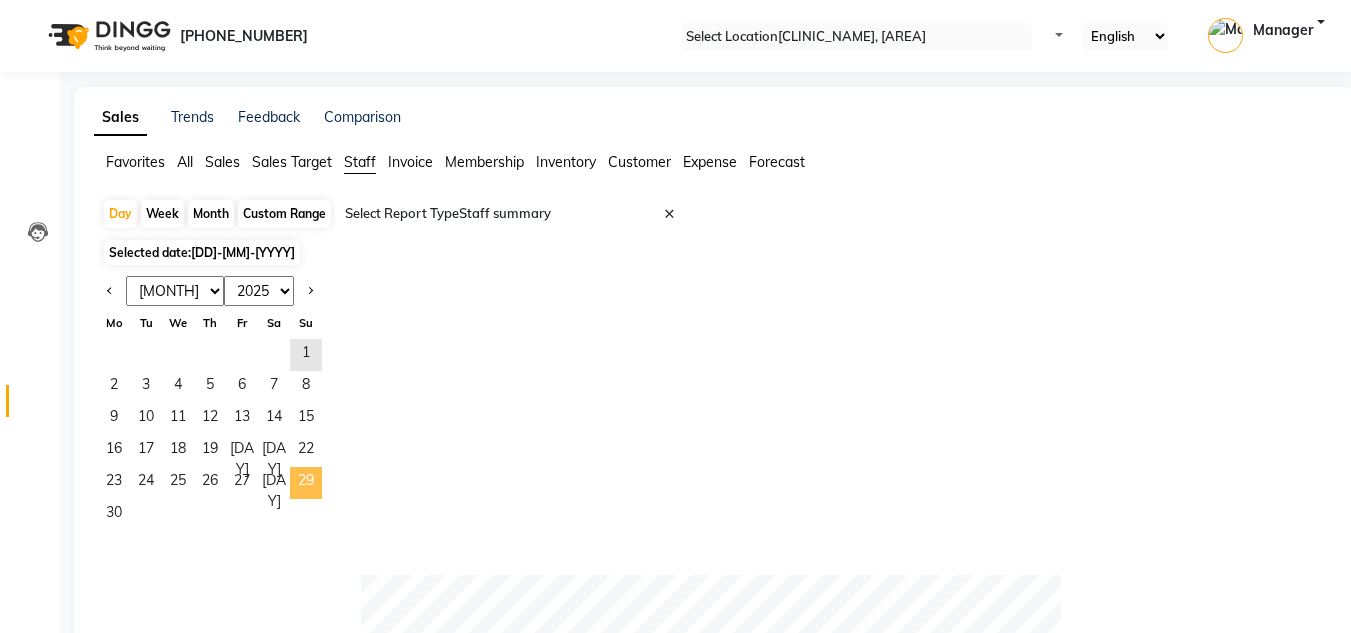 click on "29" at bounding box center [306, 483] 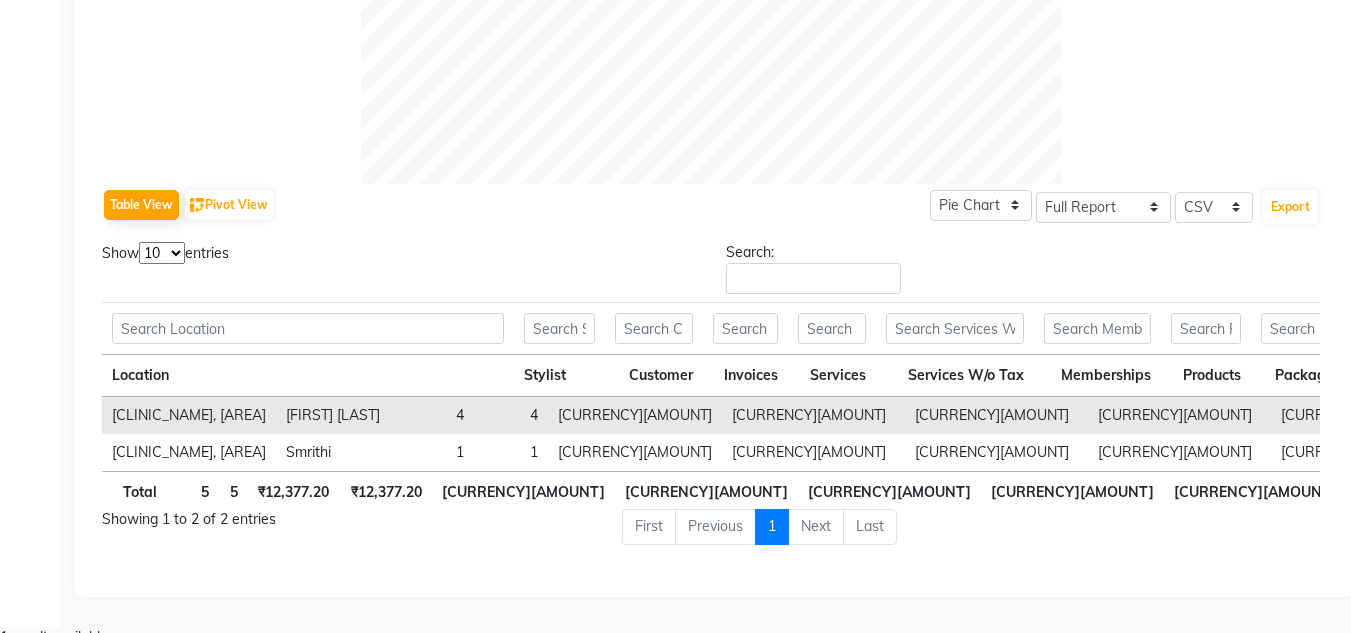 scroll, scrollTop: 832, scrollLeft: 0, axis: vertical 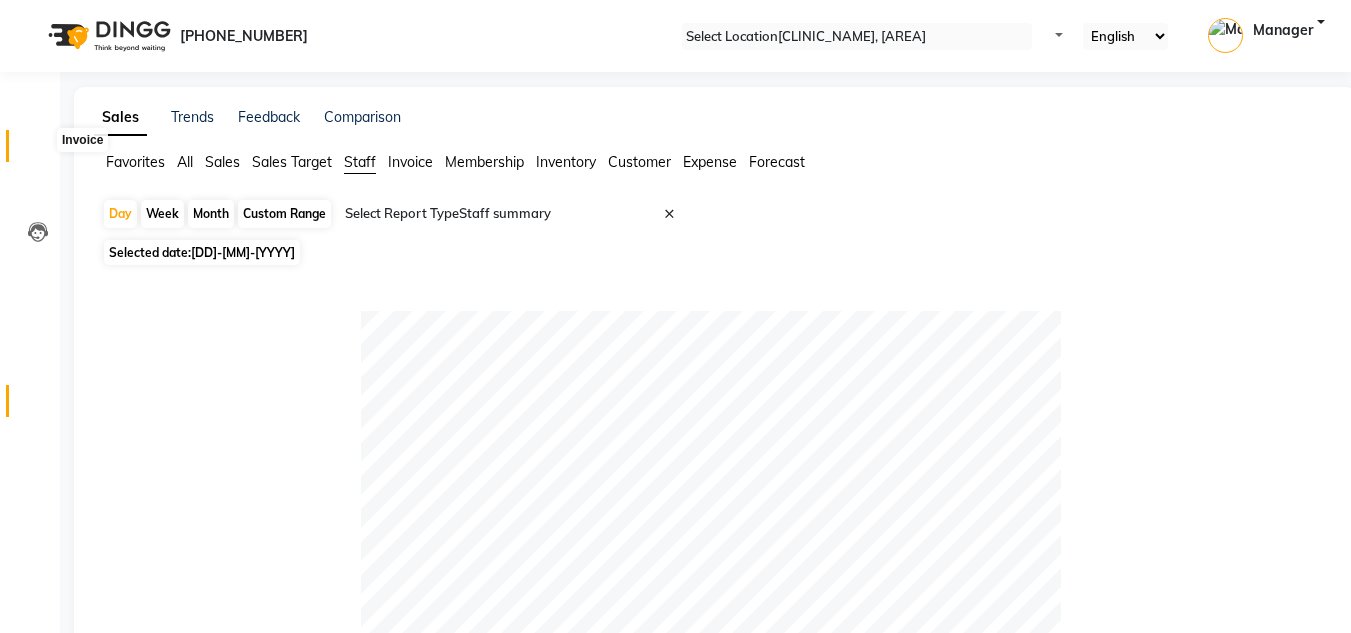 click at bounding box center [37, 151] 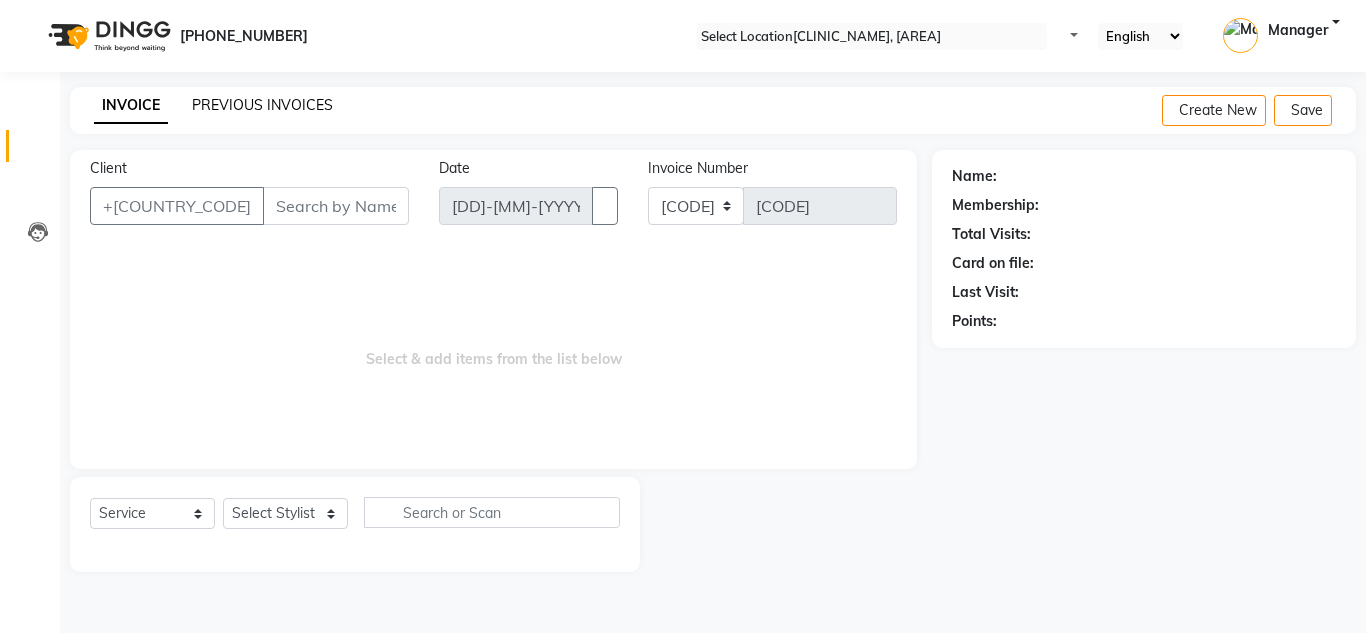 click on "PREVIOUS INVOICES" at bounding box center [262, 105] 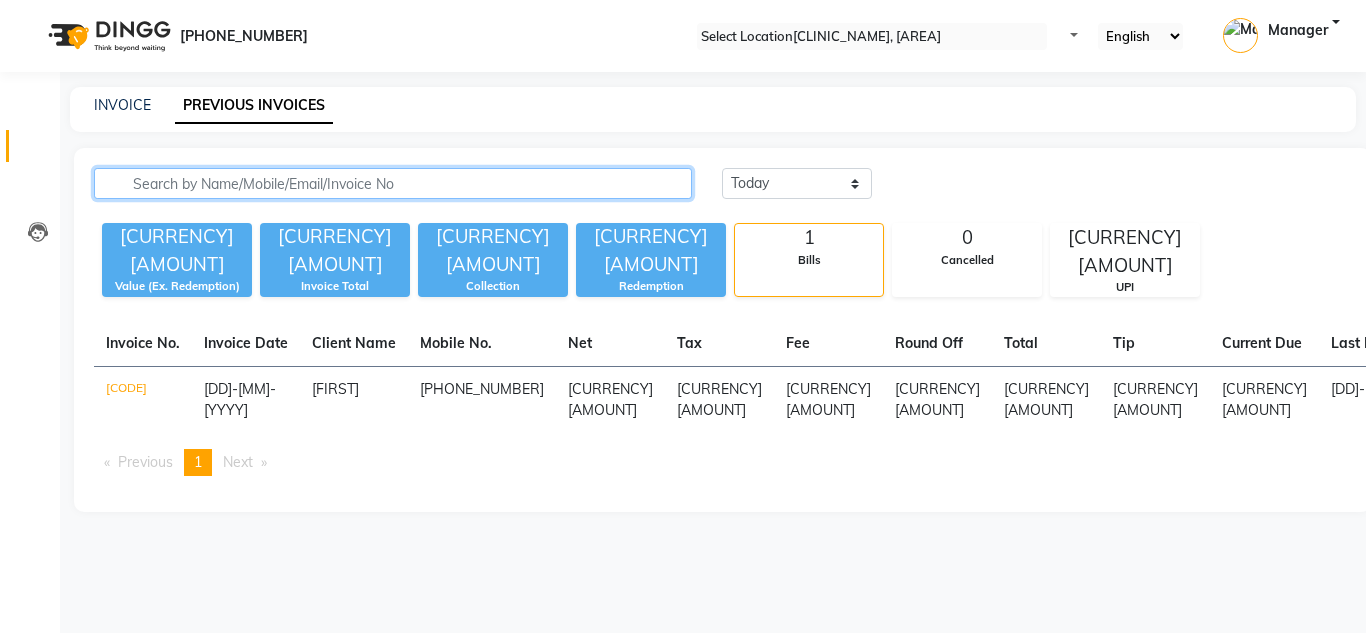 click at bounding box center [393, 183] 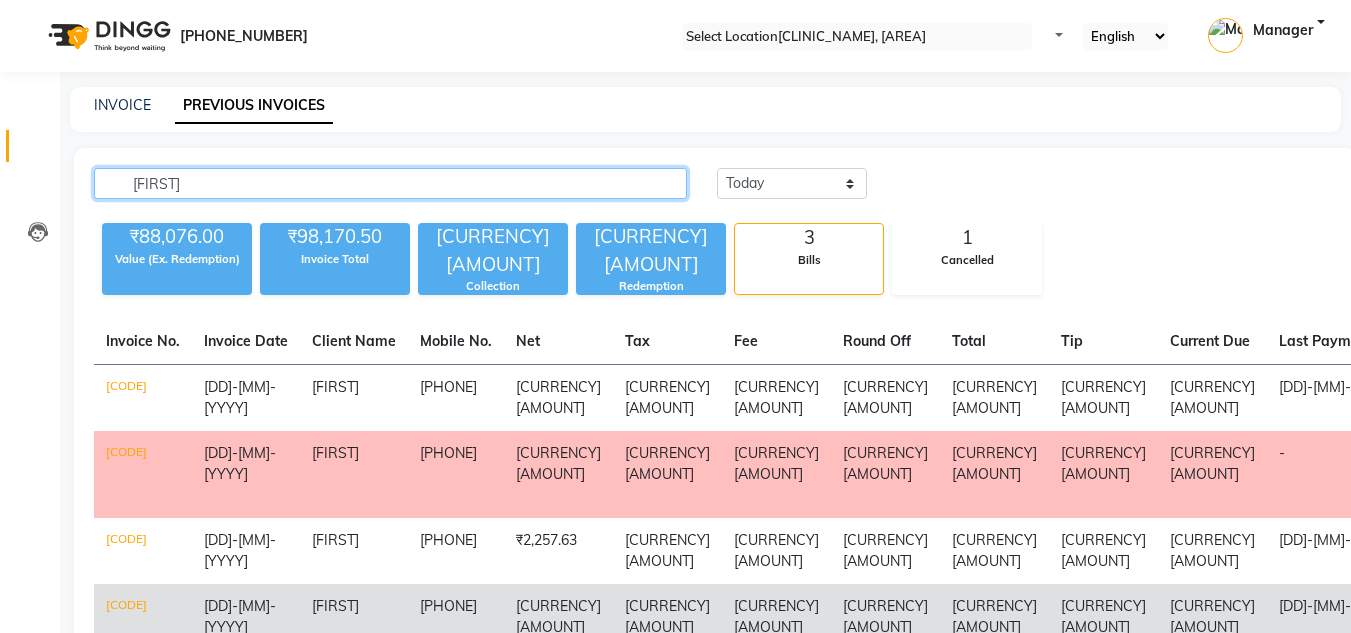 type on "[FIRST]" 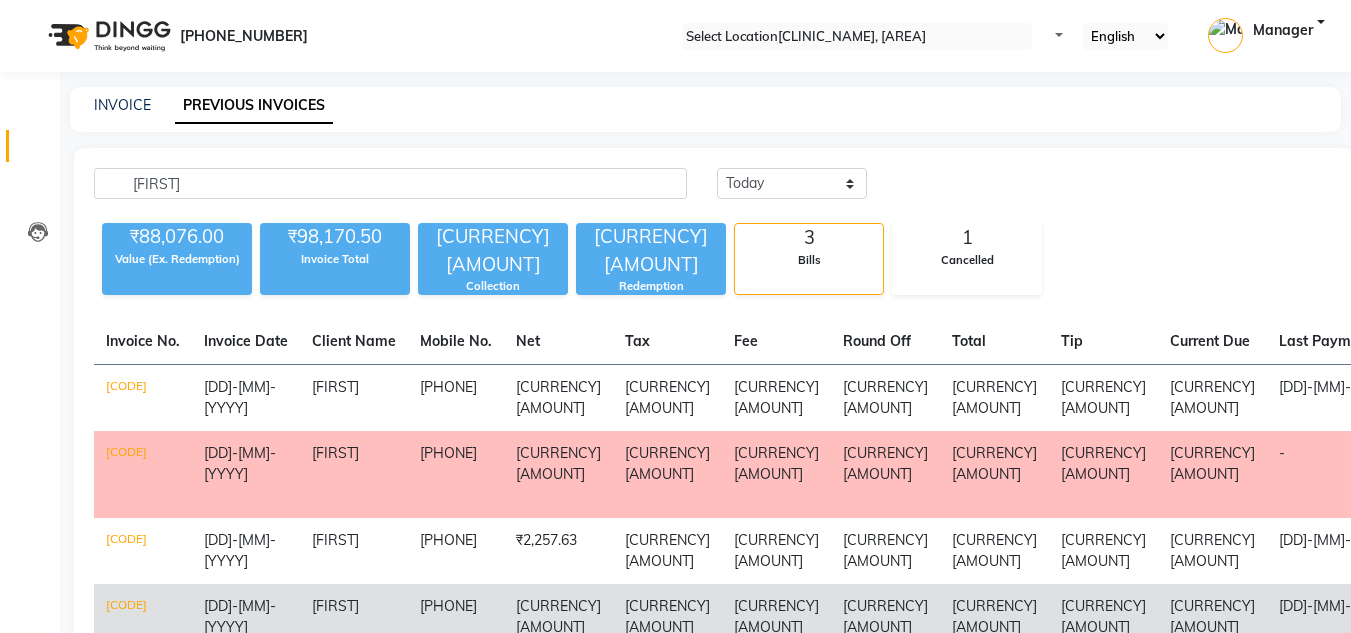 click on "[CURRENCY][AMOUNT]" at bounding box center [558, 398] 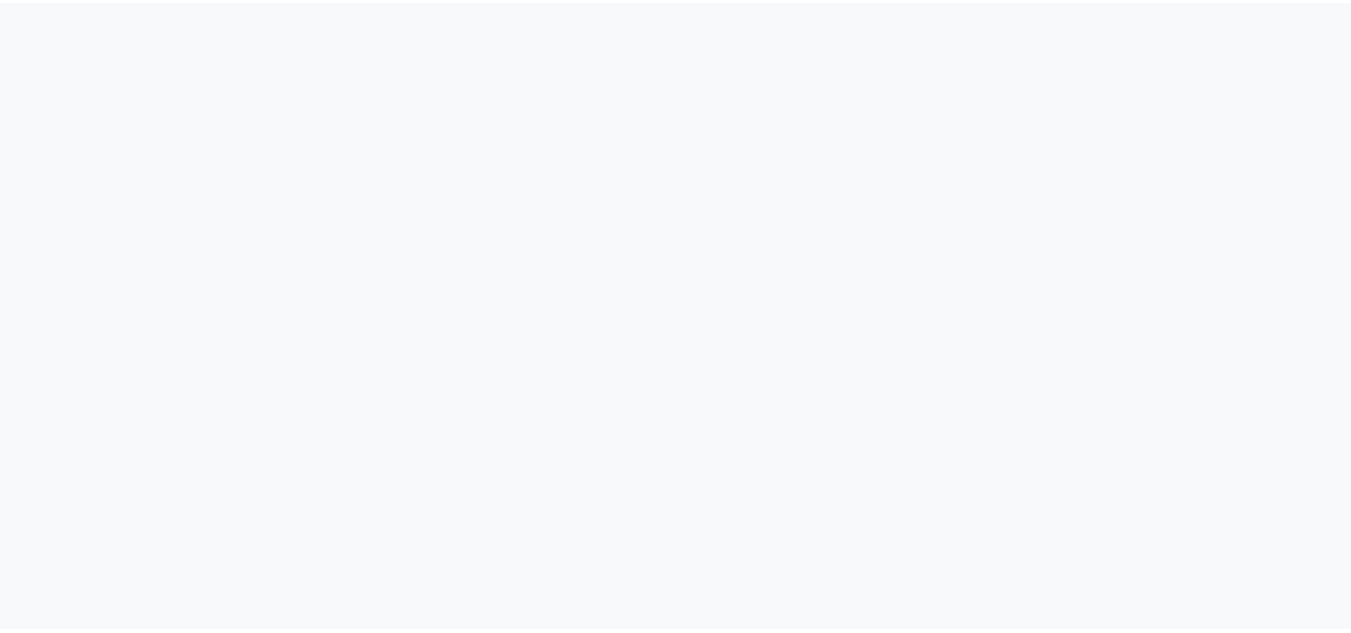 scroll, scrollTop: 0, scrollLeft: 0, axis: both 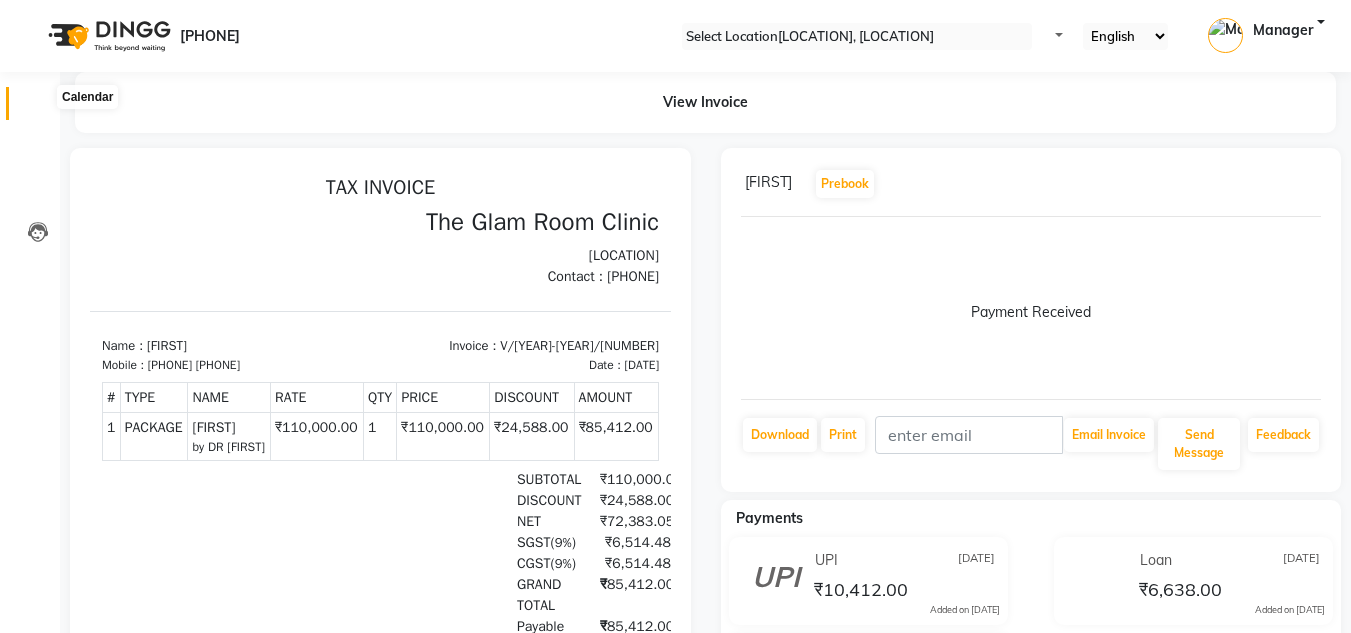 click at bounding box center [38, 108] 